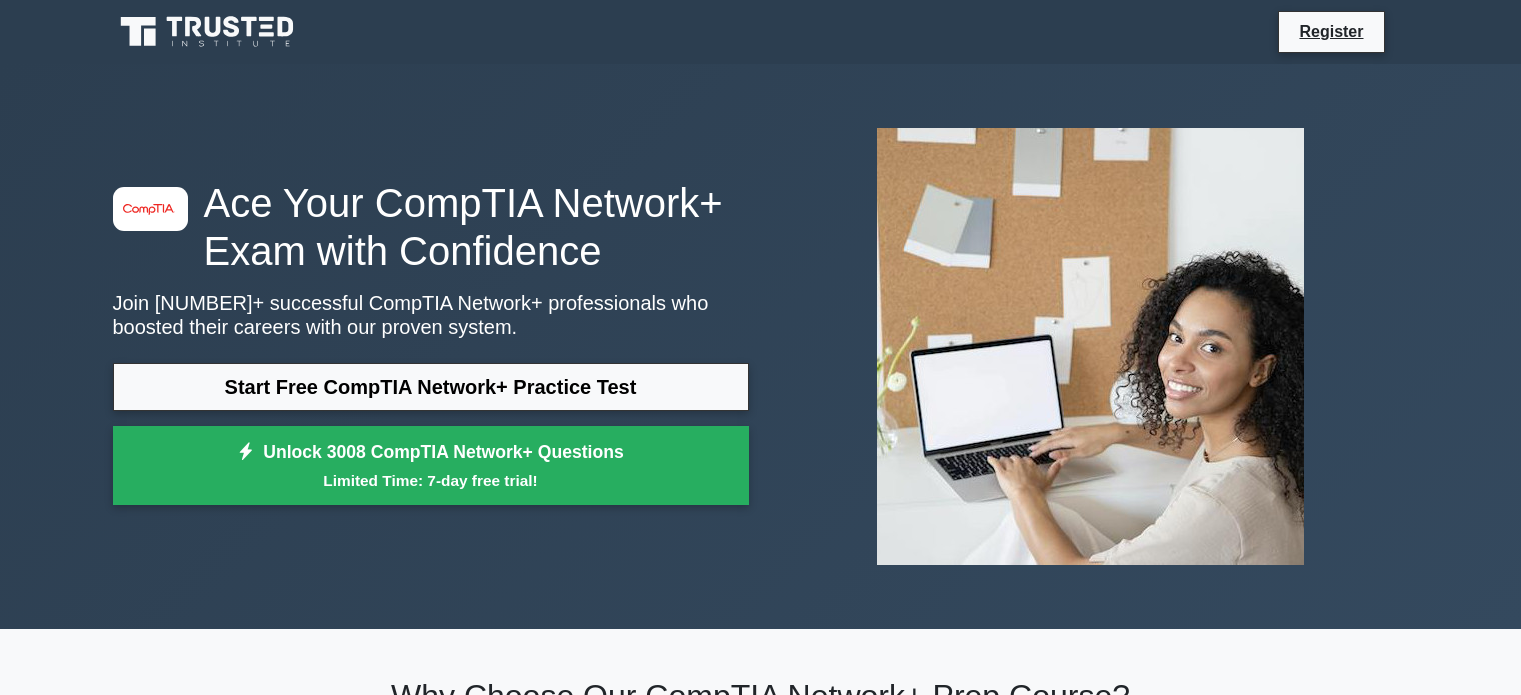 scroll, scrollTop: 0, scrollLeft: 0, axis: both 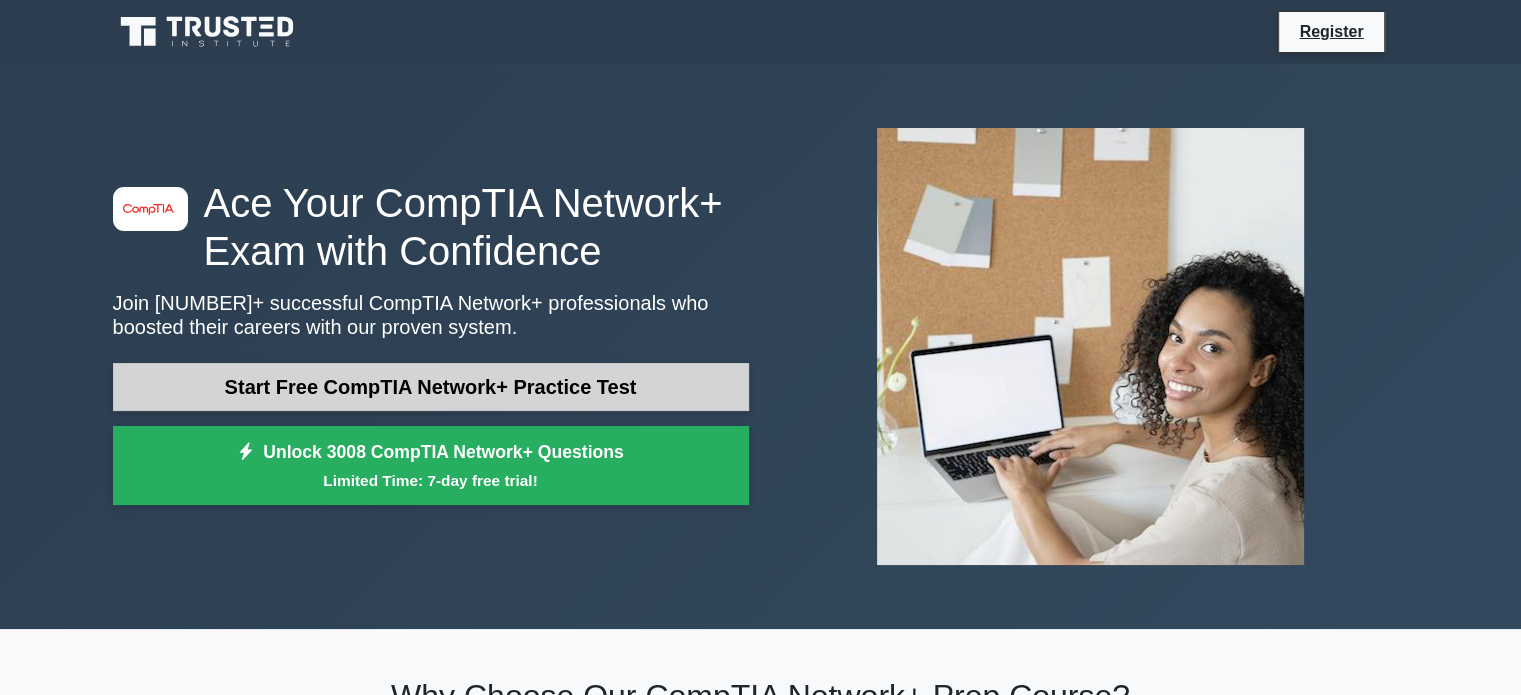click on "Start Free CompTIA Network+ Practice Test" at bounding box center (431, 387) 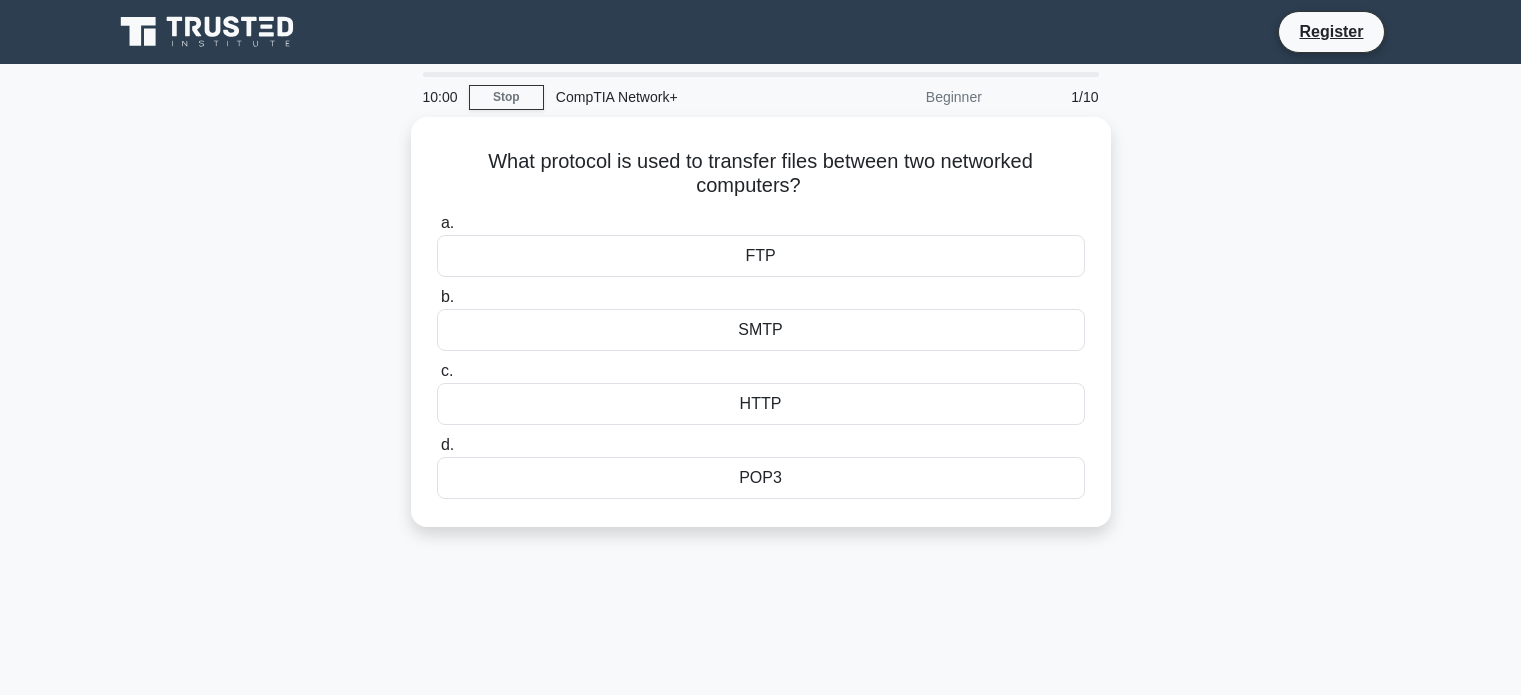 scroll, scrollTop: 0, scrollLeft: 0, axis: both 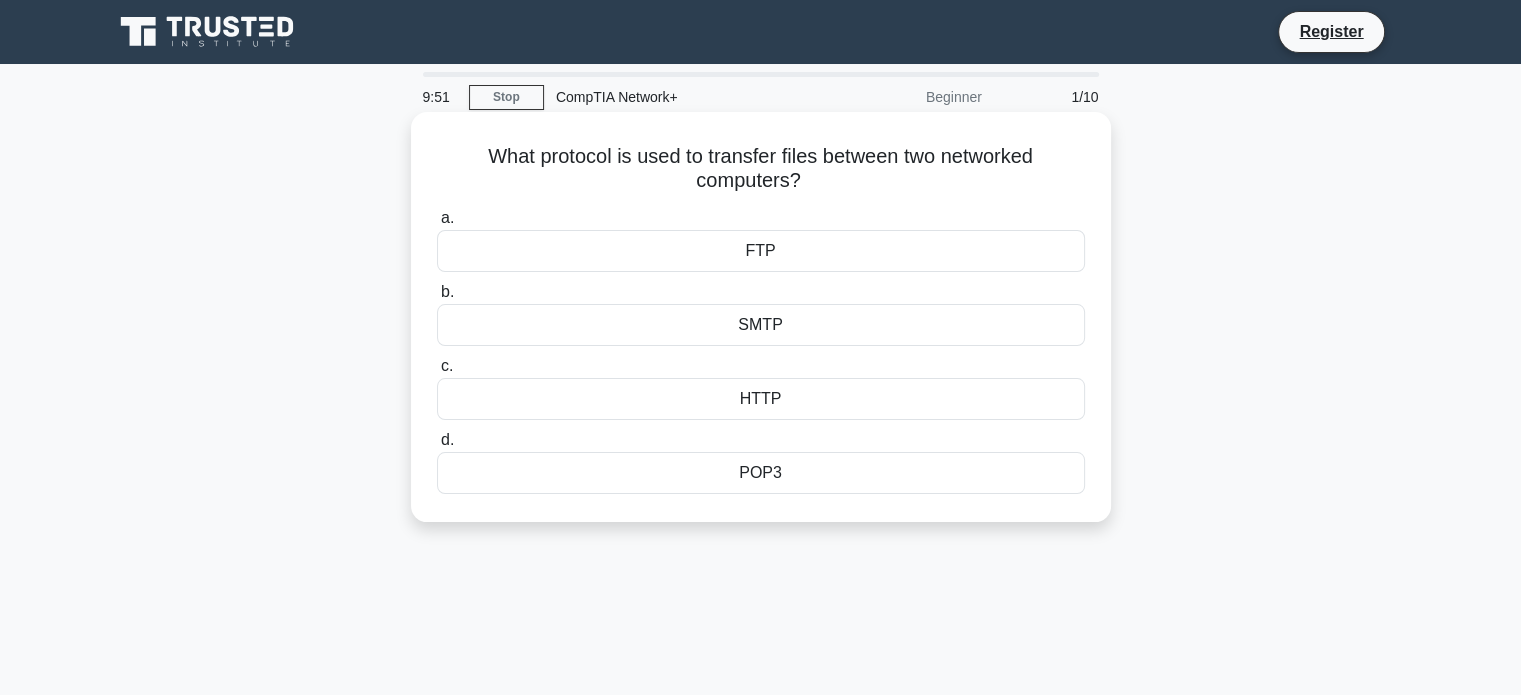 click on "FTP" at bounding box center [761, 251] 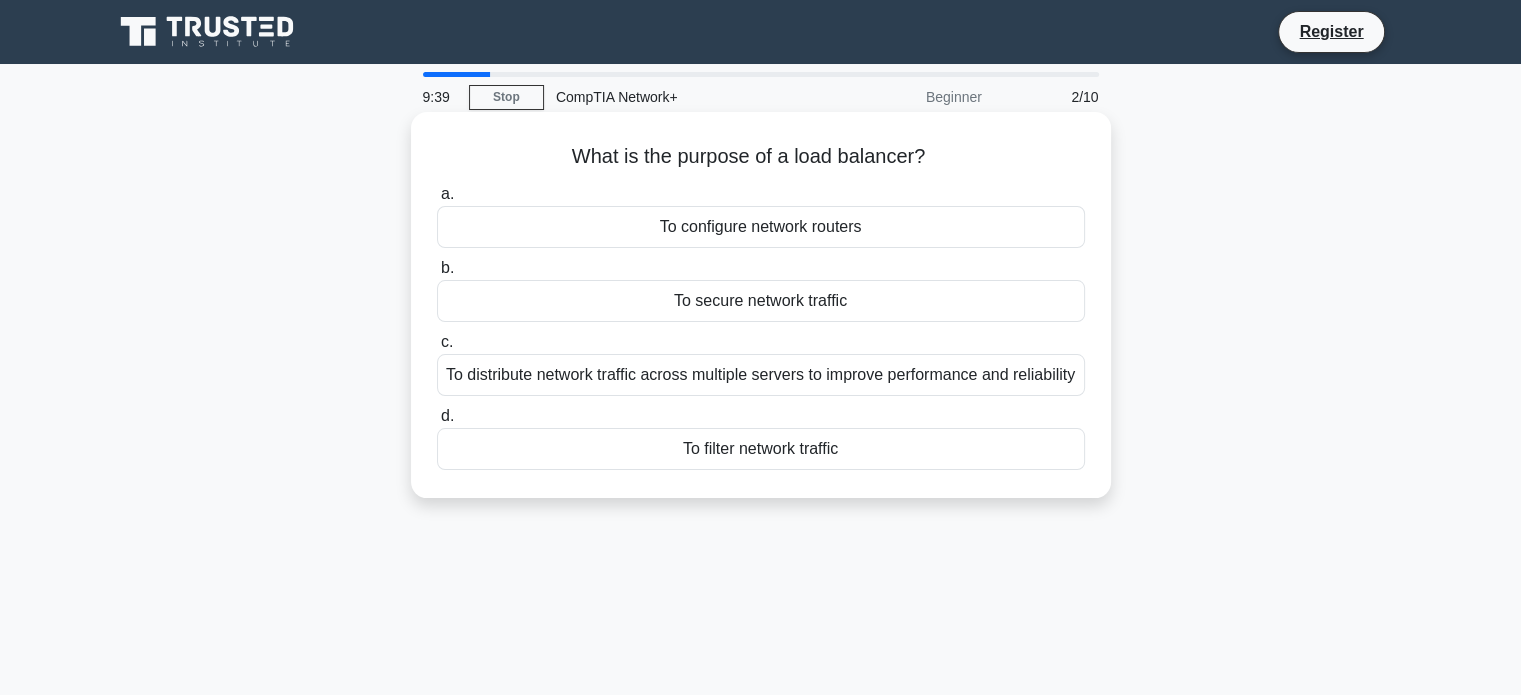 click on "To distribute network traffic across multiple servers to improve performance and reliability" at bounding box center [761, 375] 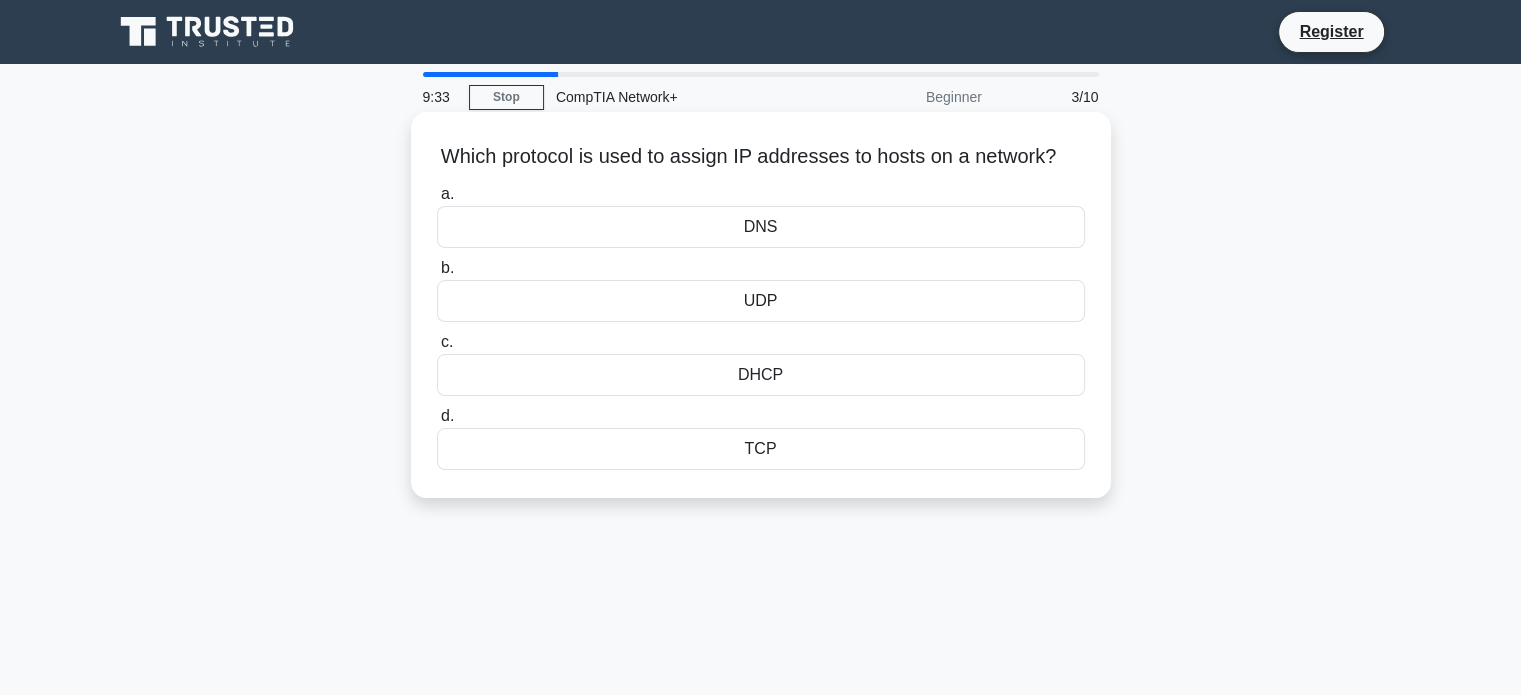 click on "DHCP" at bounding box center (761, 375) 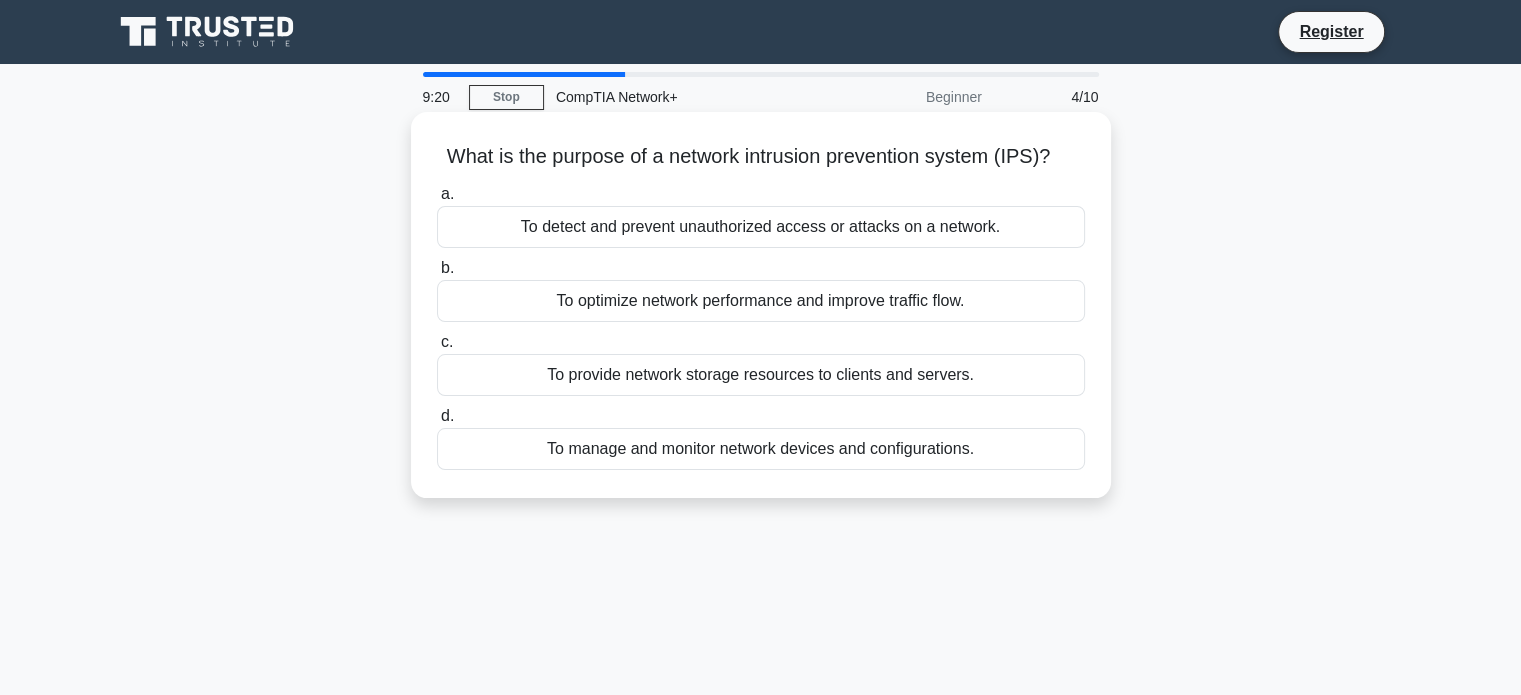 click on "To detect and prevent unauthorized access or attacks on a network." at bounding box center [761, 227] 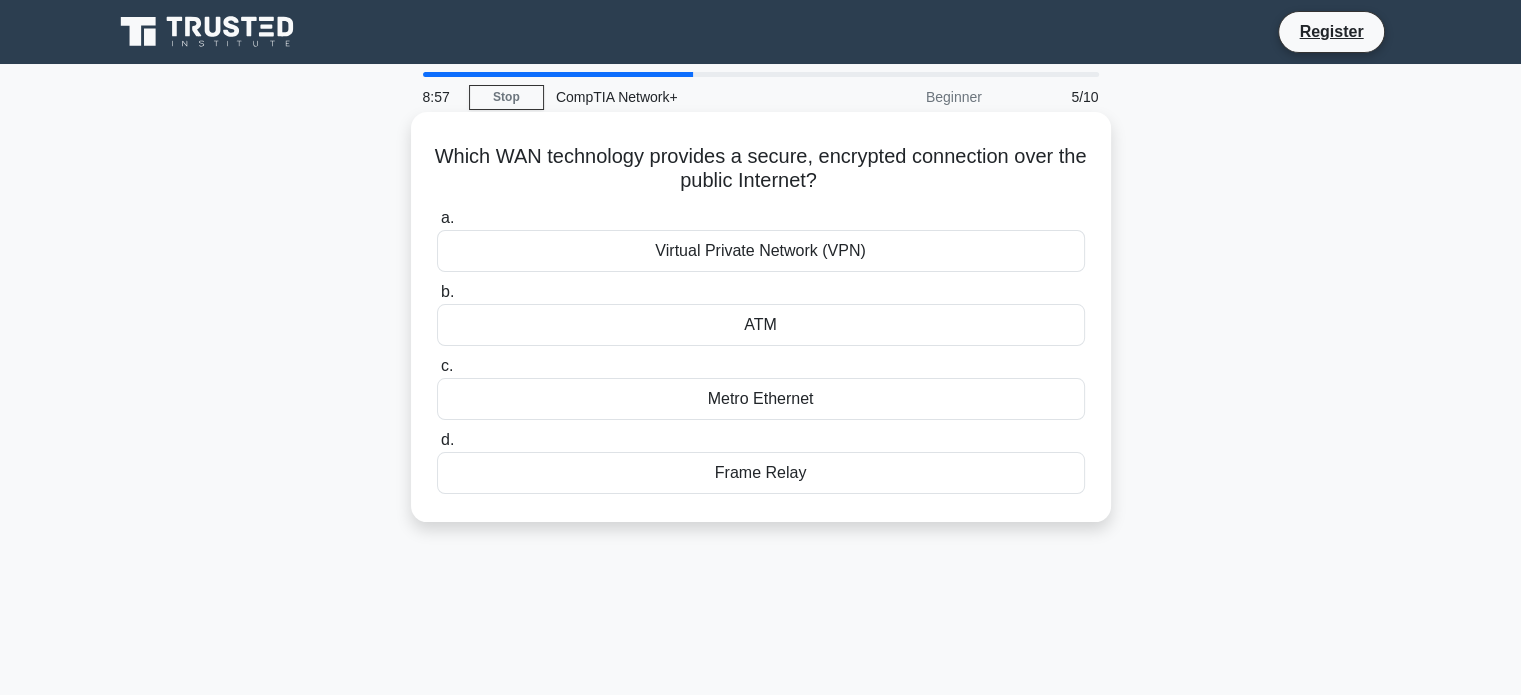 click on "ATM" at bounding box center [761, 325] 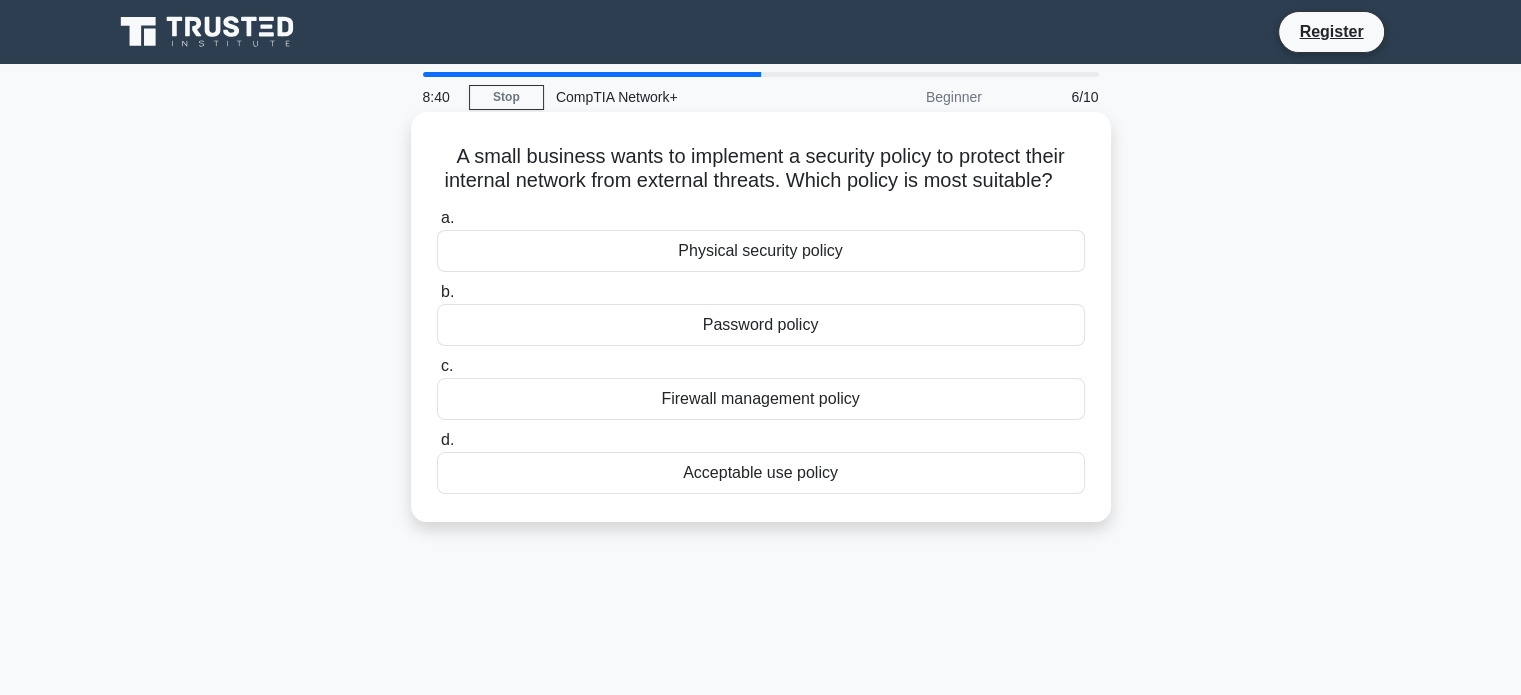 click on "Firewall management policy" at bounding box center (761, 399) 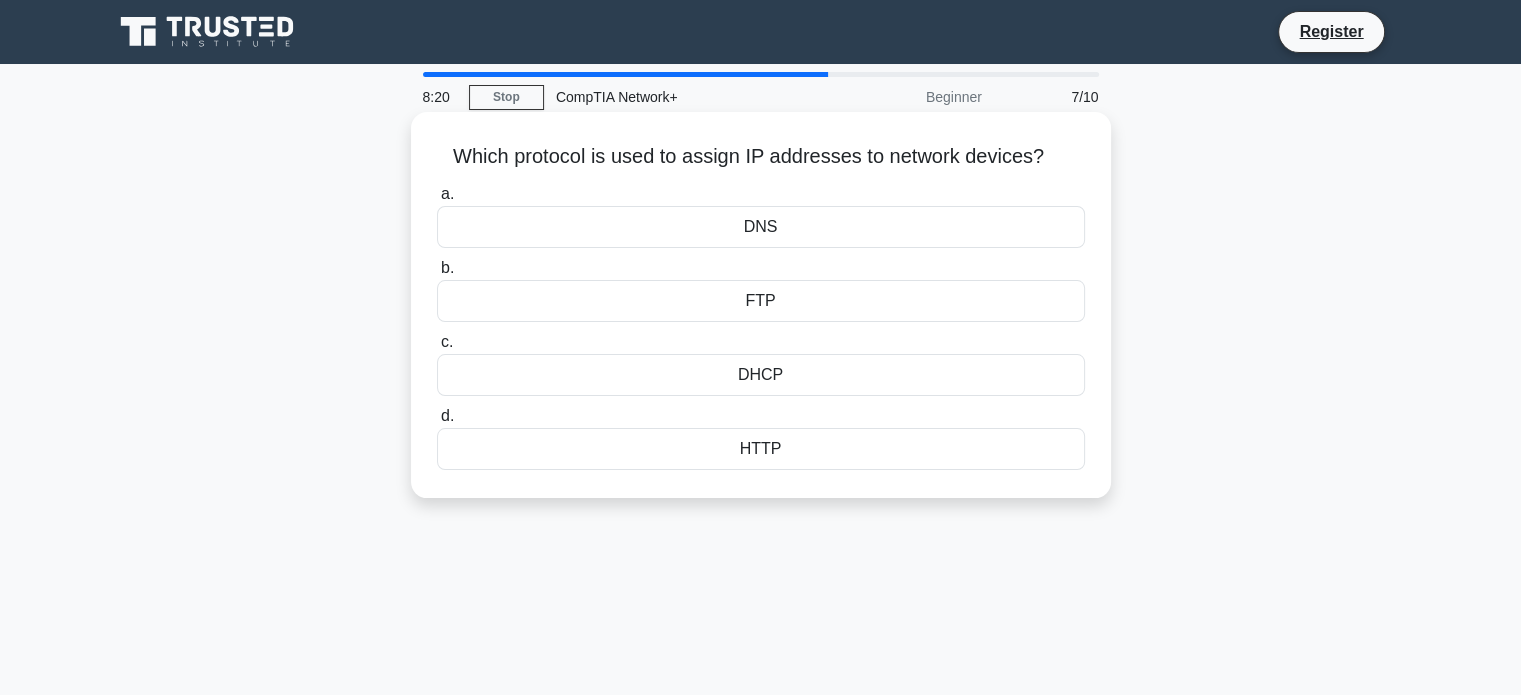 click on "DHCP" at bounding box center (761, 375) 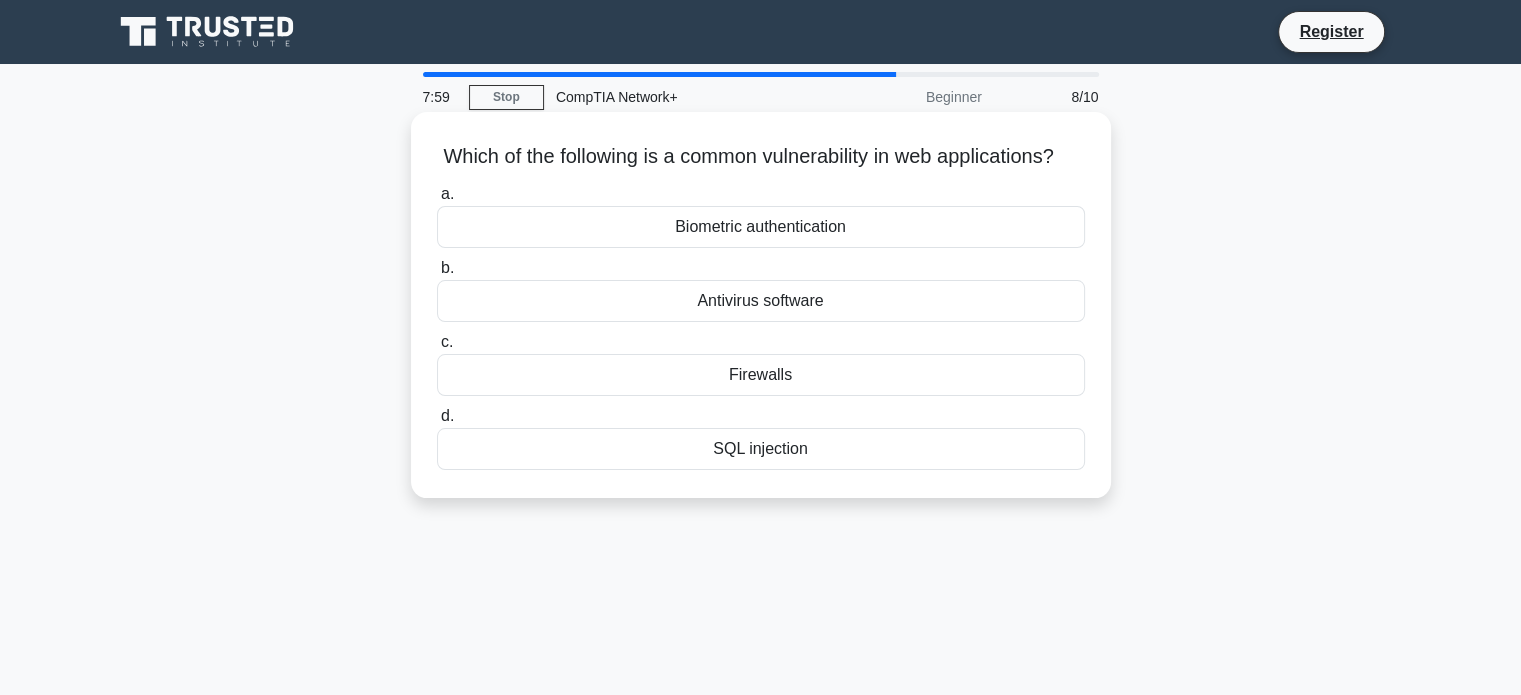 click on "SQL injection" at bounding box center (761, 449) 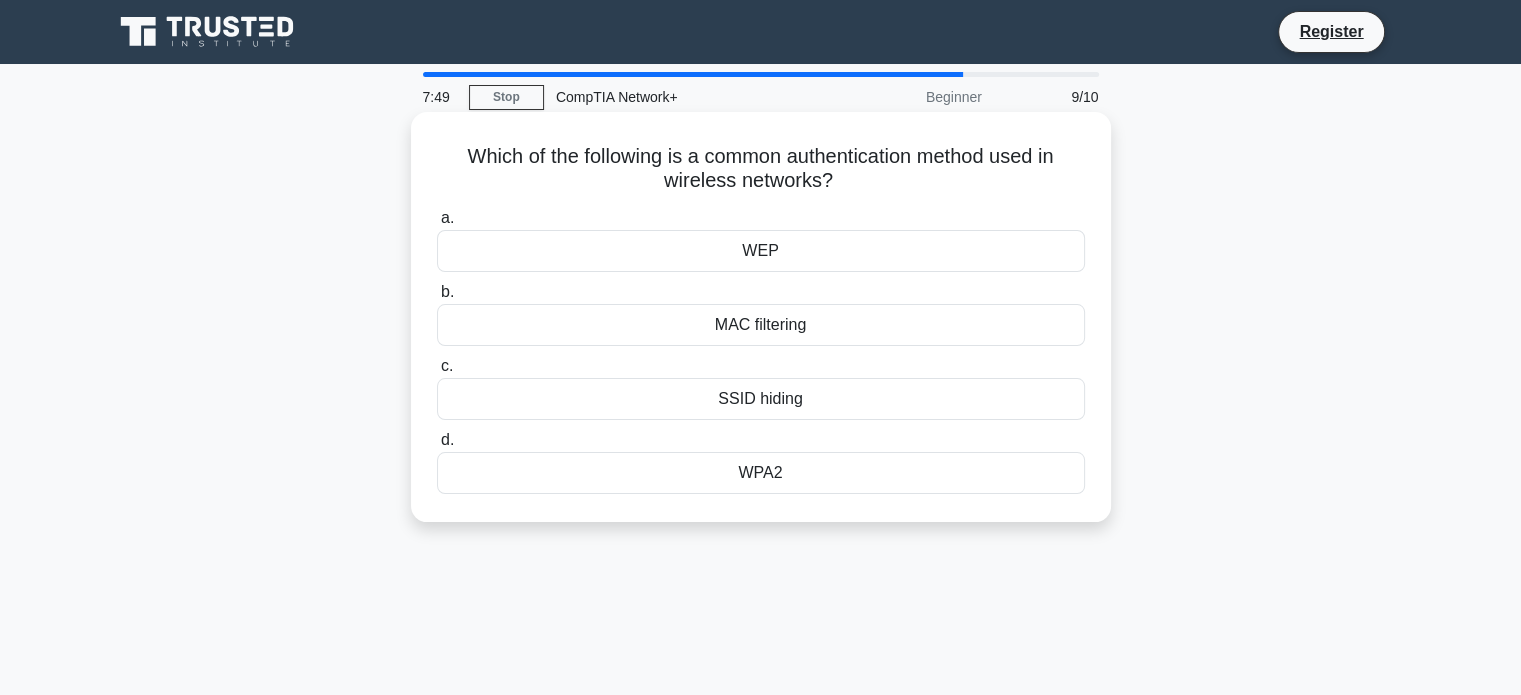 click on "WPA2" at bounding box center (761, 473) 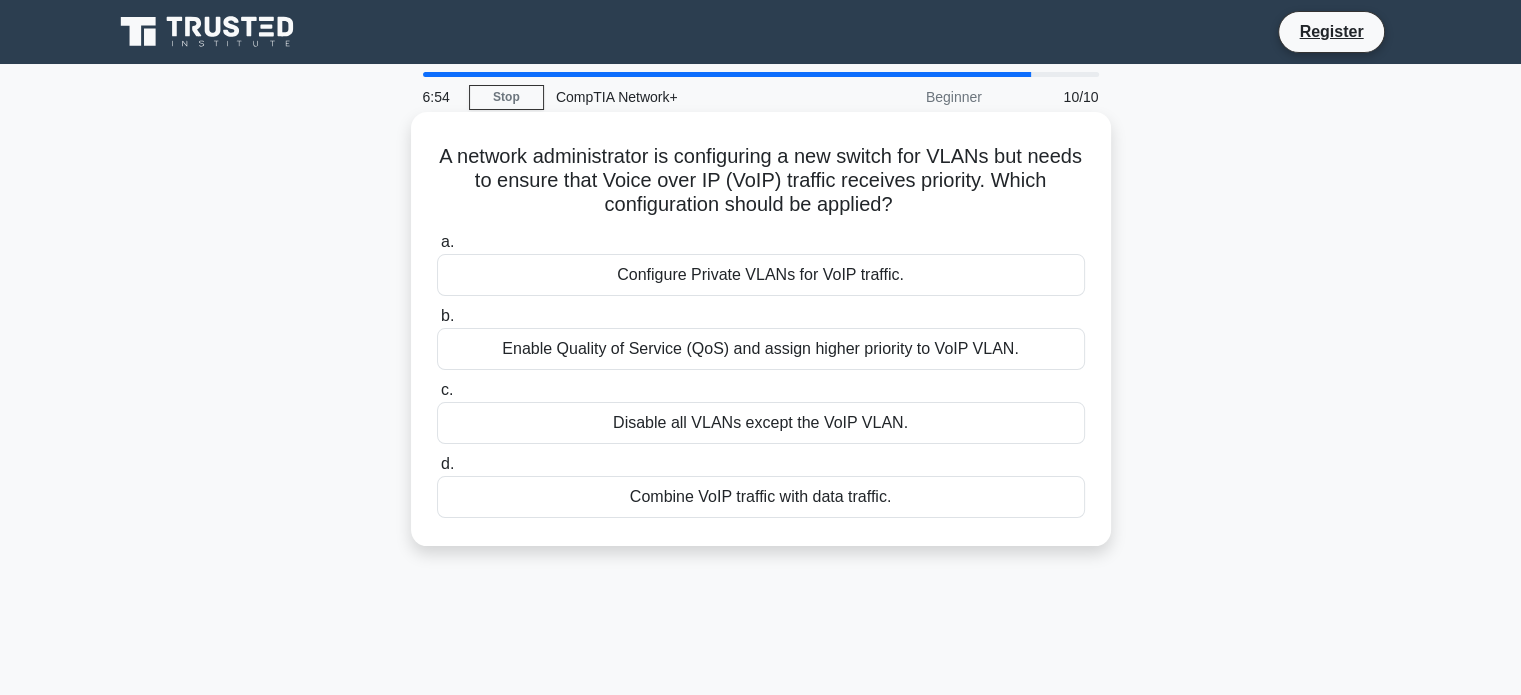 click on "Configure Private VLANs for VoIP traffic." at bounding box center (761, 275) 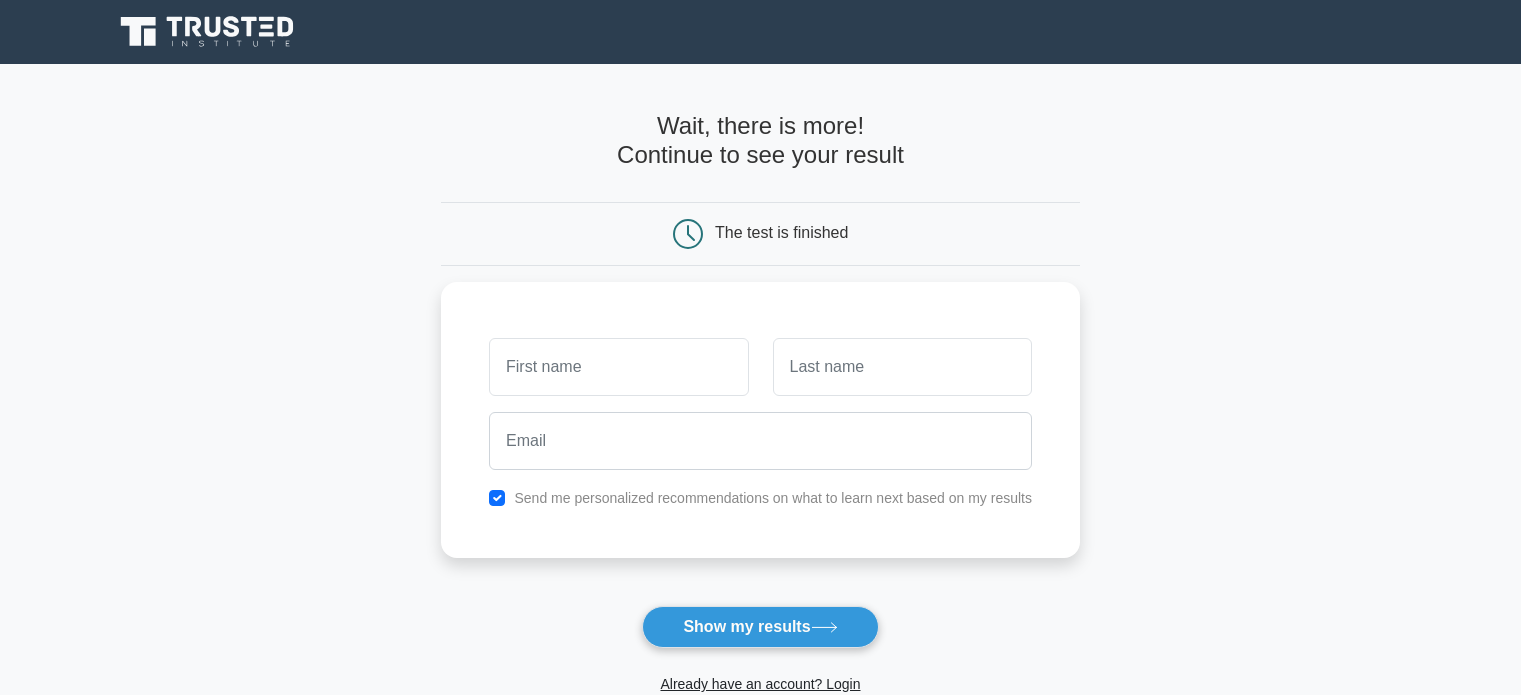scroll, scrollTop: 0, scrollLeft: 0, axis: both 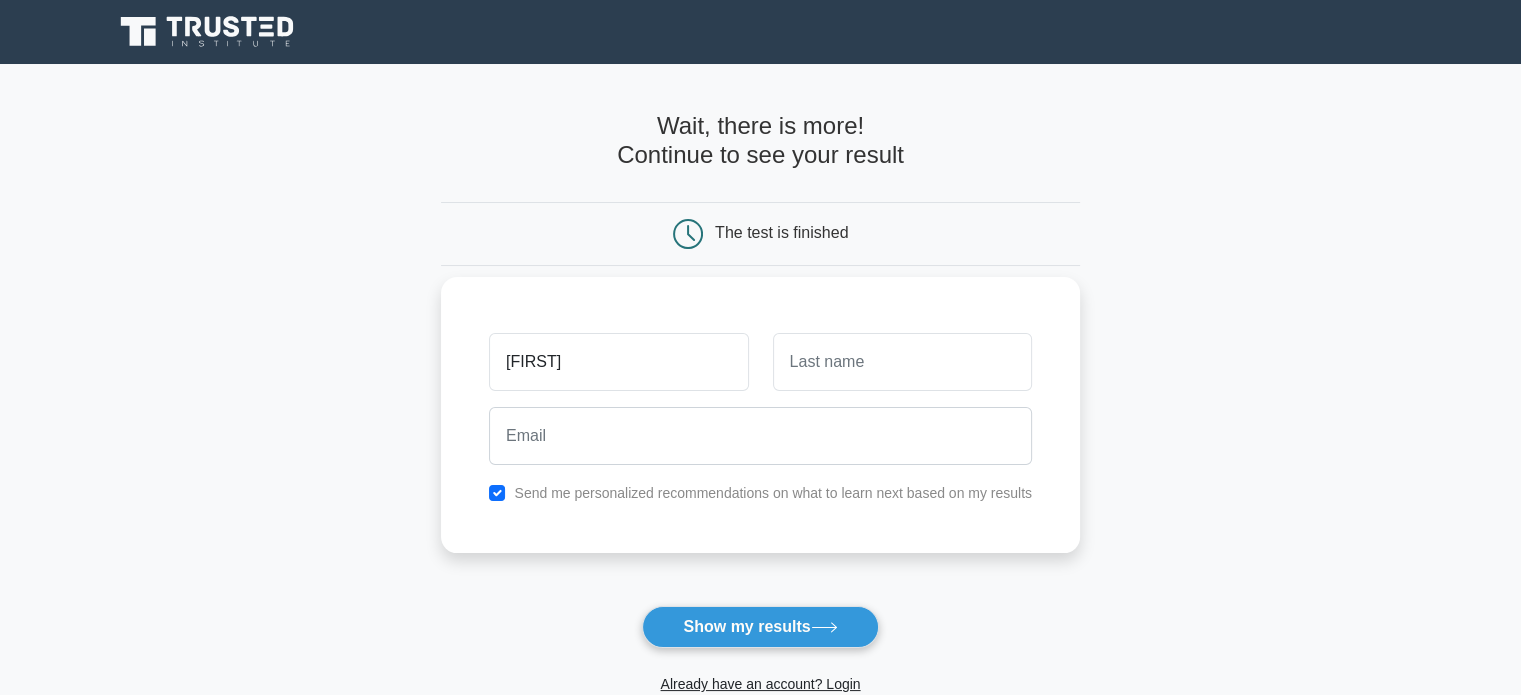 type on "[FIRST]" 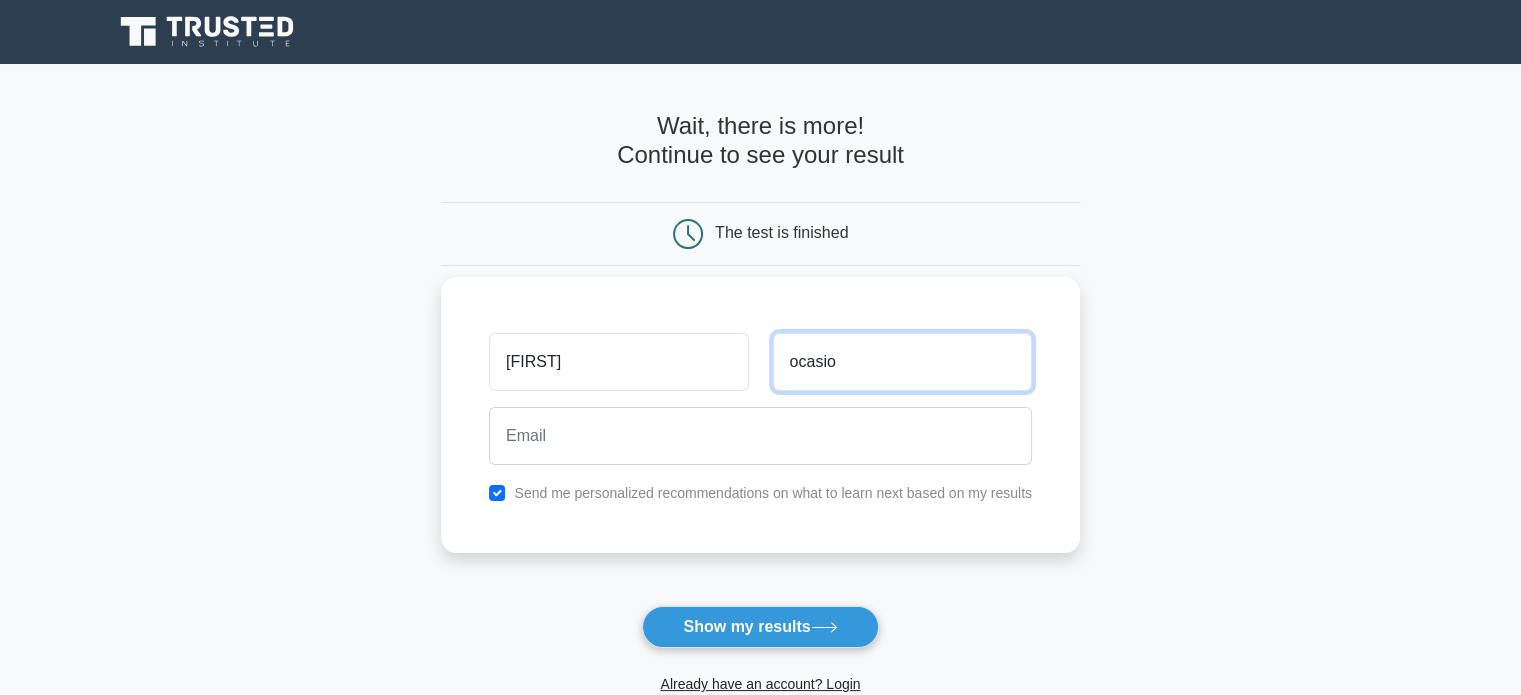 type on "ocasio" 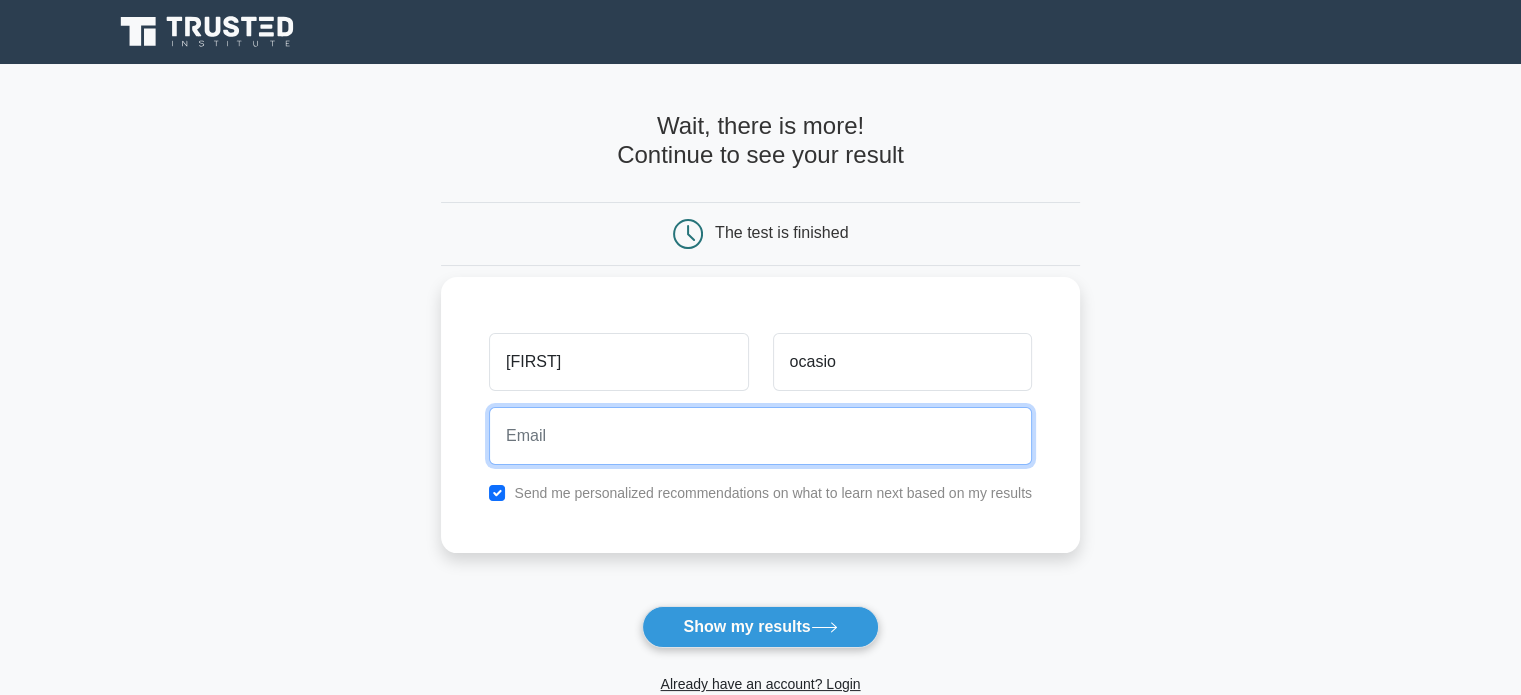 click at bounding box center [760, 436] 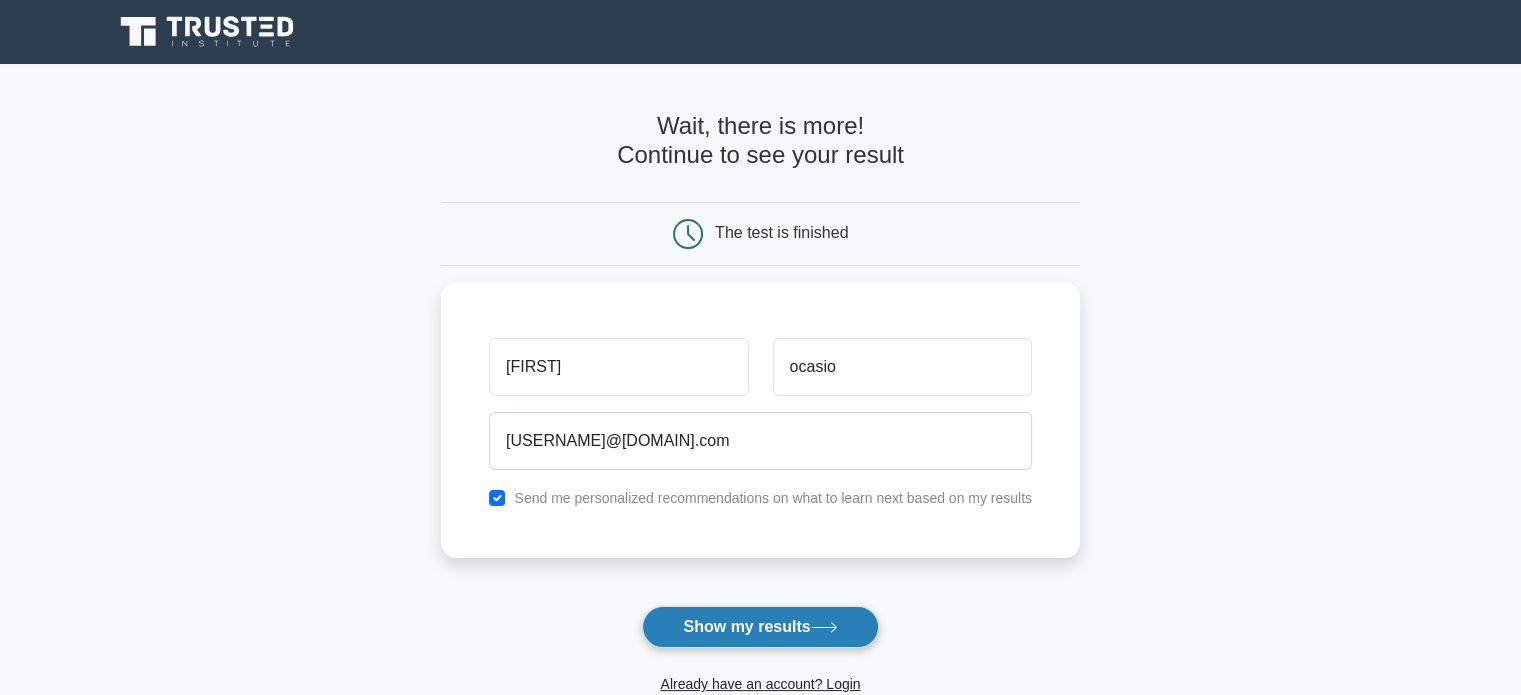 click on "Show my results" at bounding box center (760, 627) 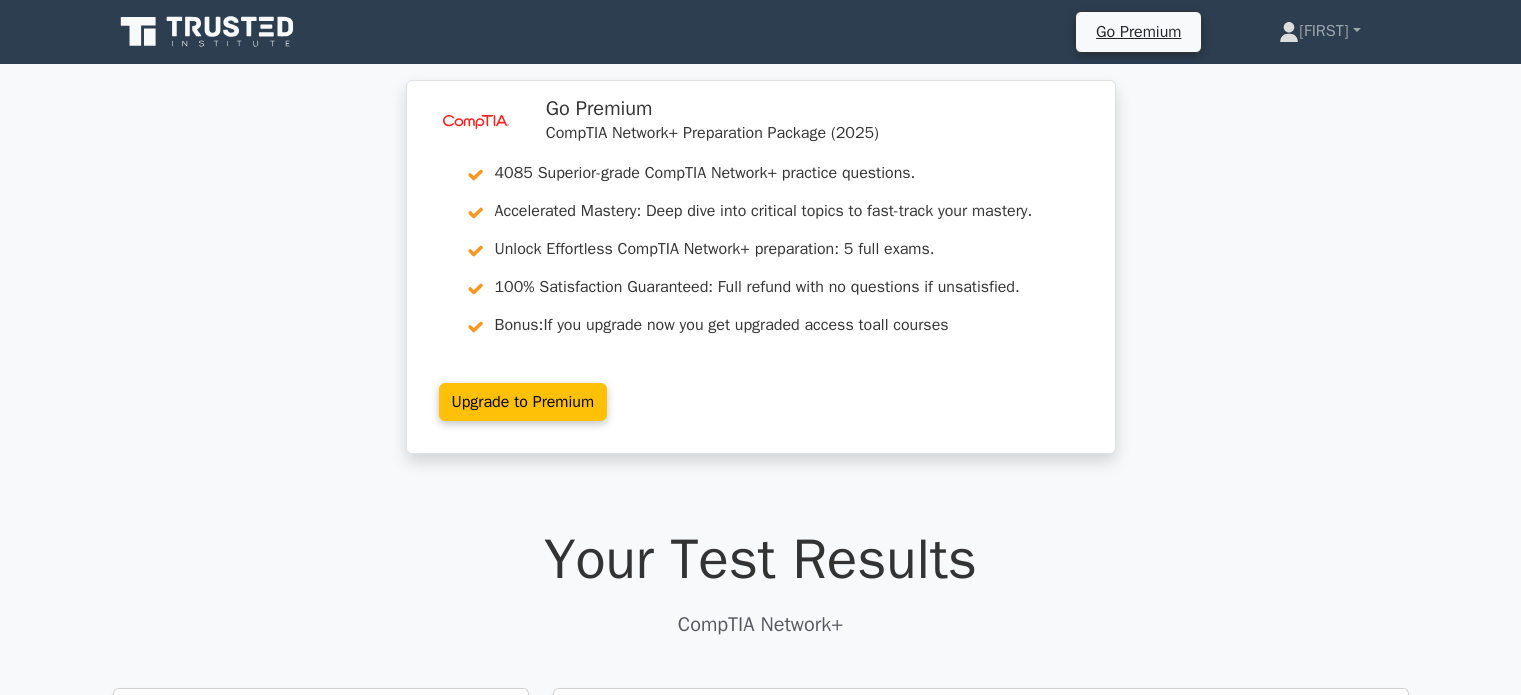 scroll, scrollTop: 0, scrollLeft: 0, axis: both 